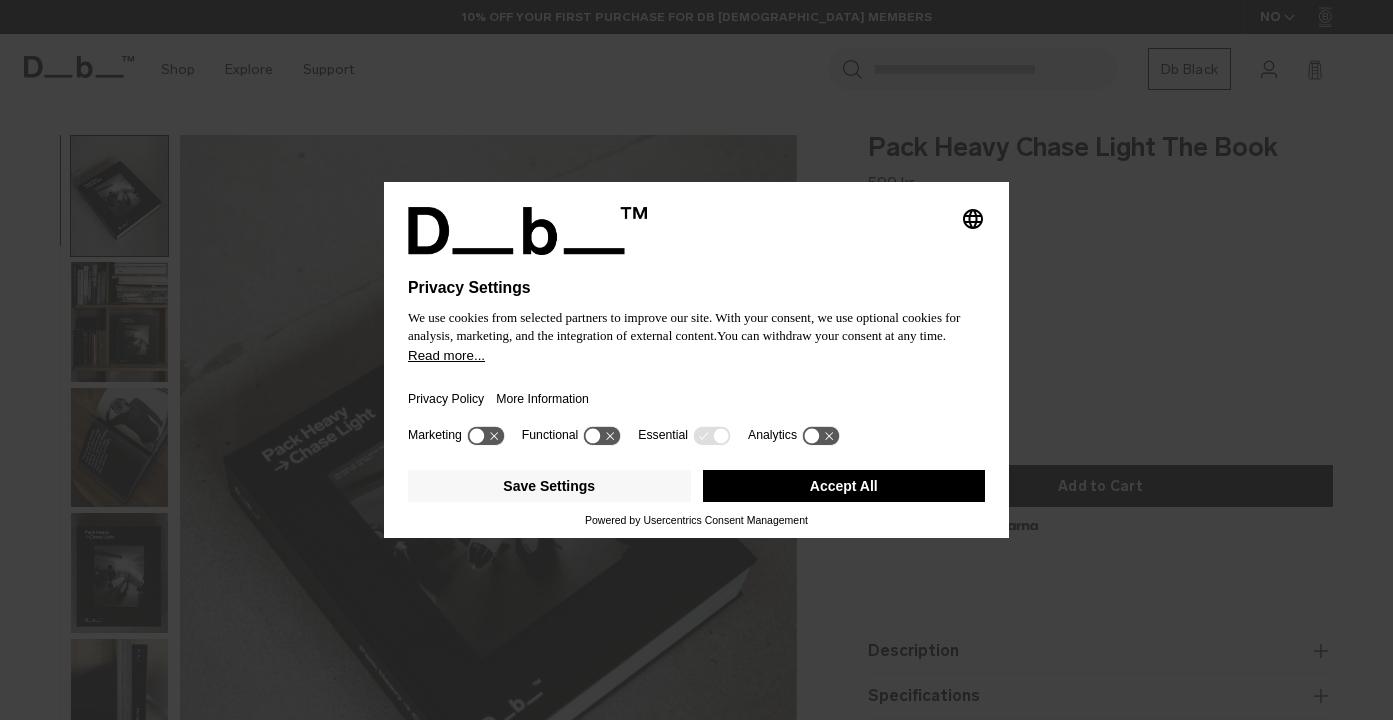 scroll, scrollTop: 0, scrollLeft: 0, axis: both 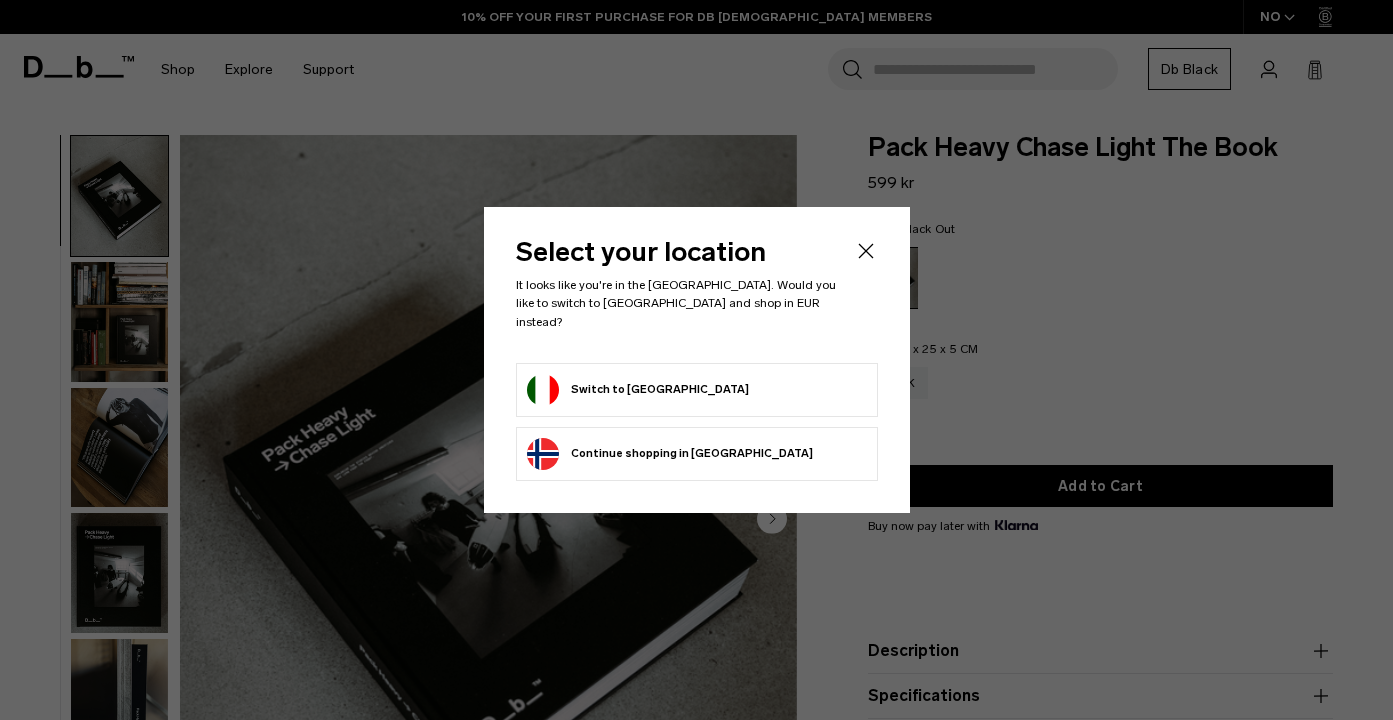 click on "Switch to Italy" at bounding box center [697, 390] 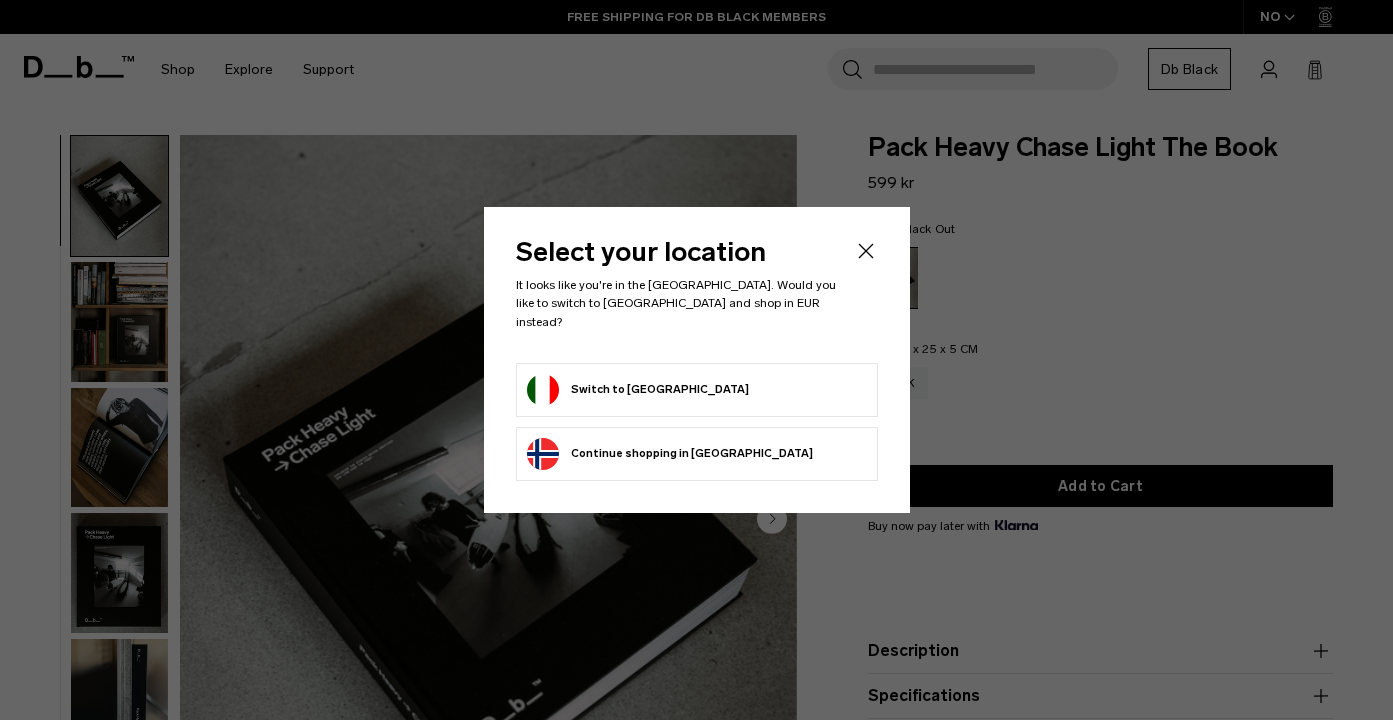 click 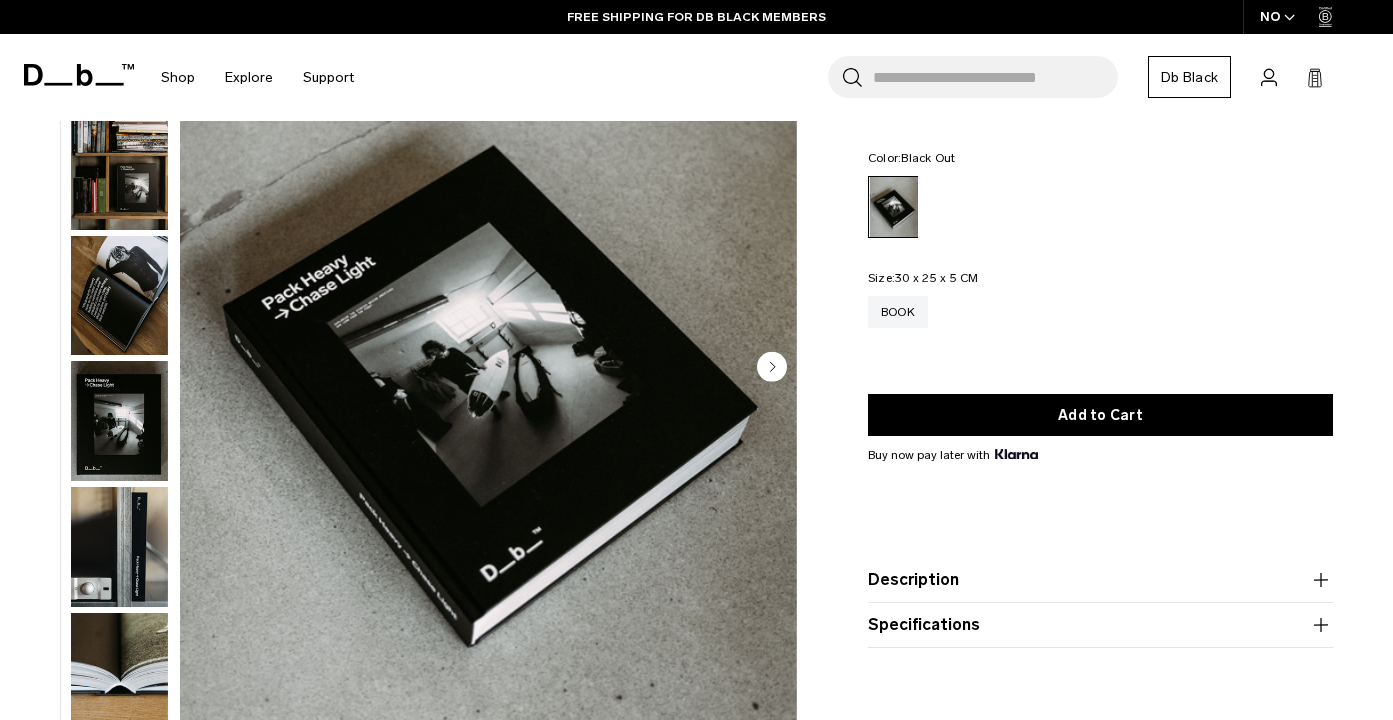 scroll, scrollTop: 173, scrollLeft: 0, axis: vertical 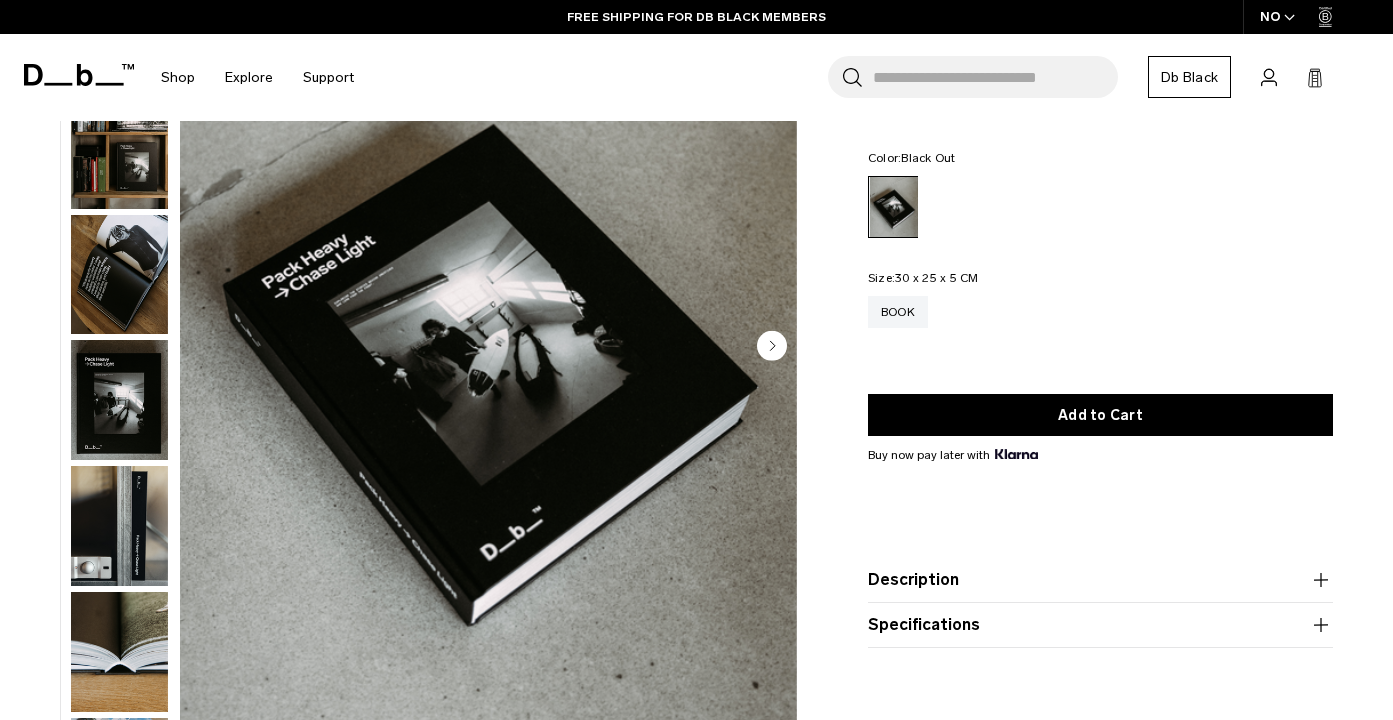 click 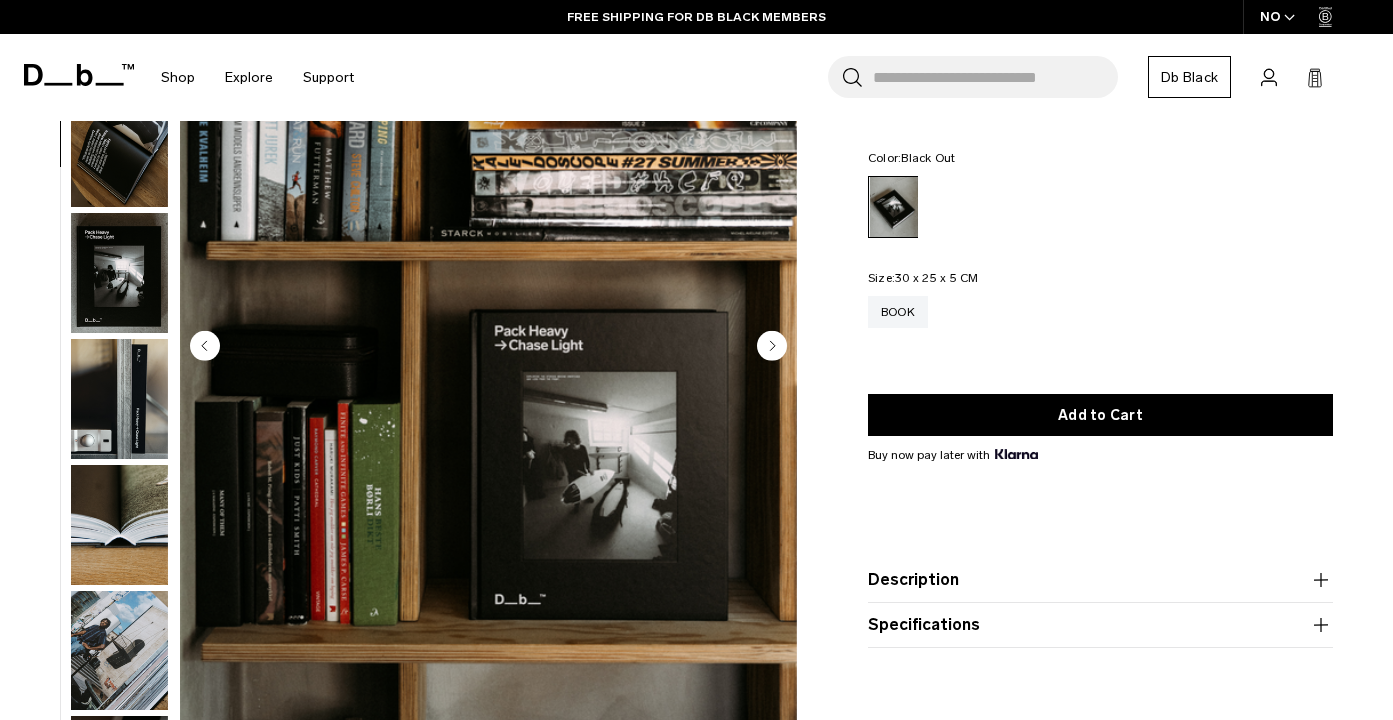 click 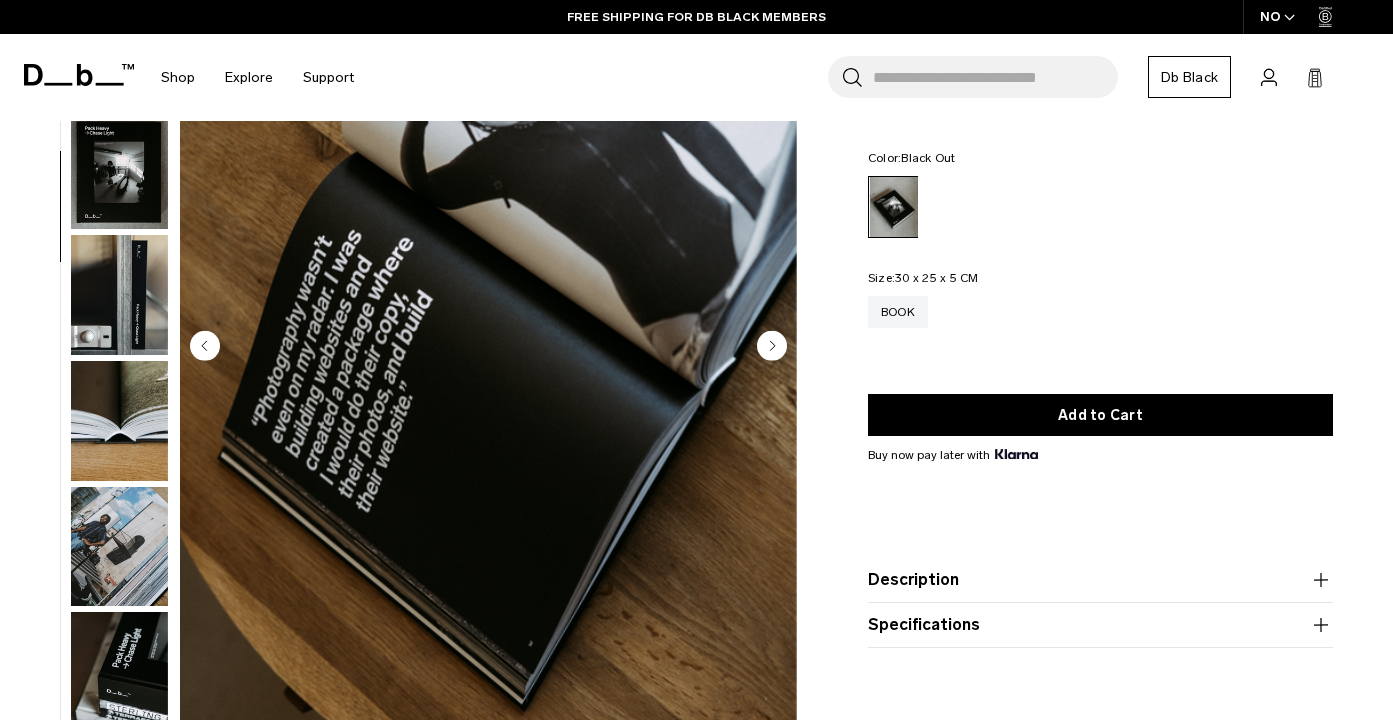 click 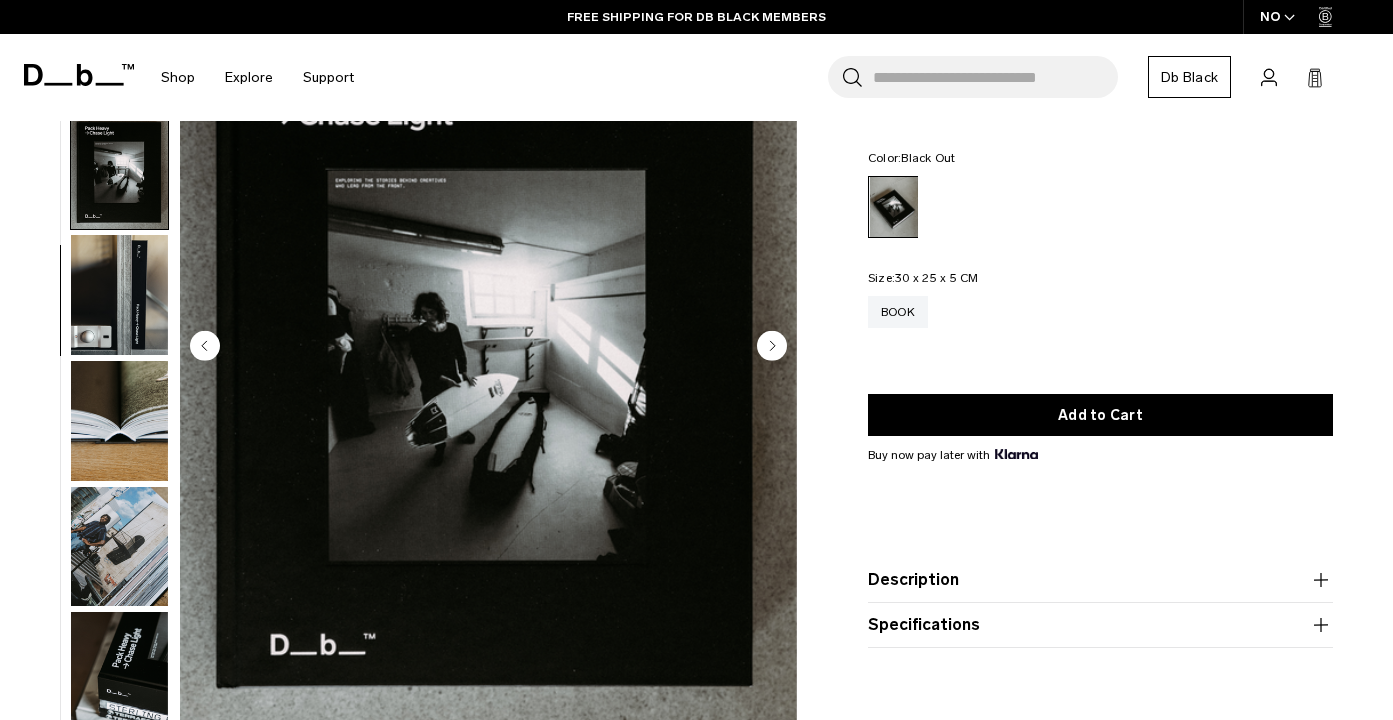 click 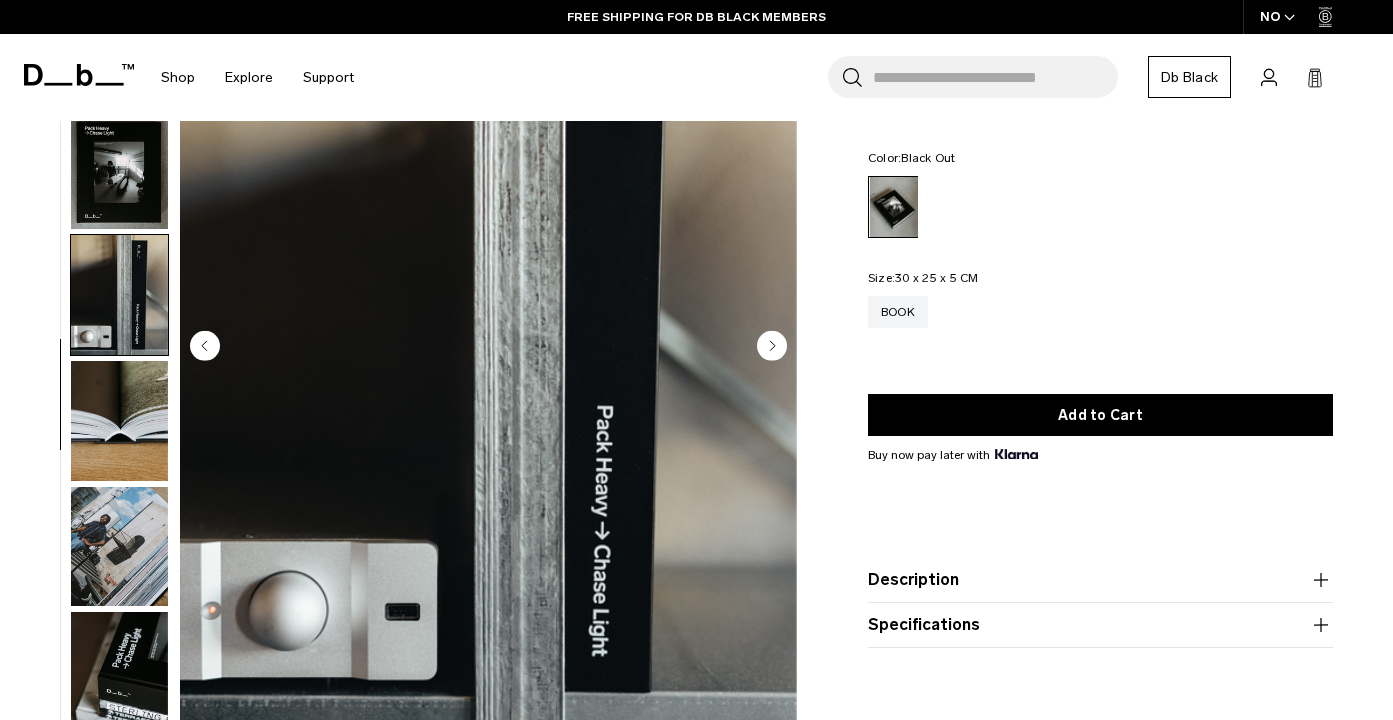 click 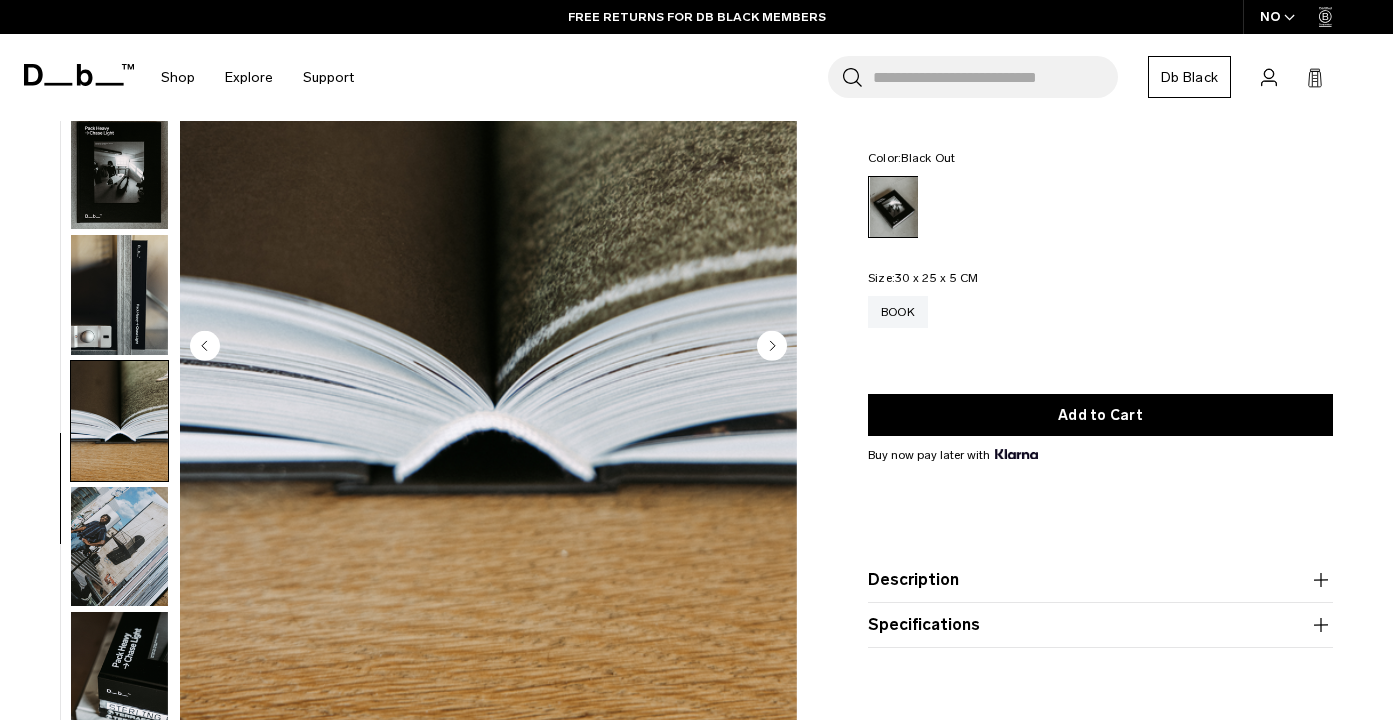 click 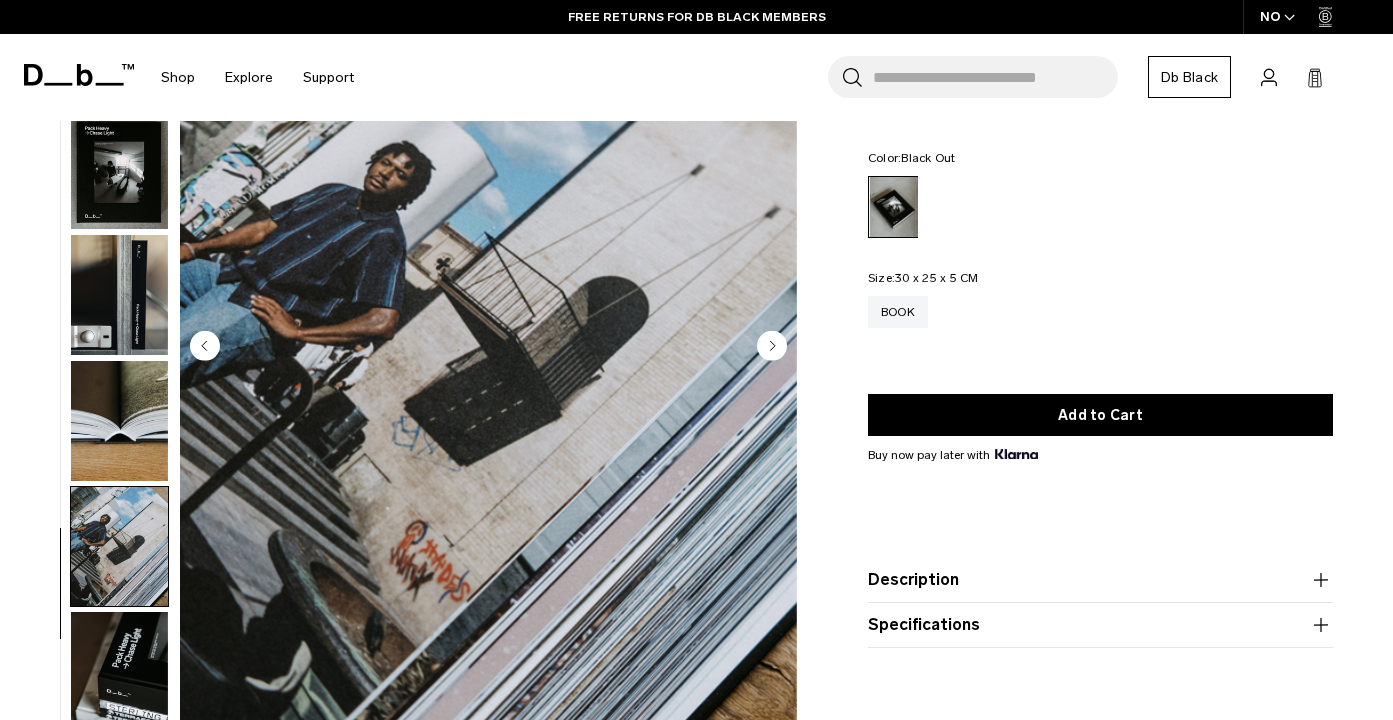 click 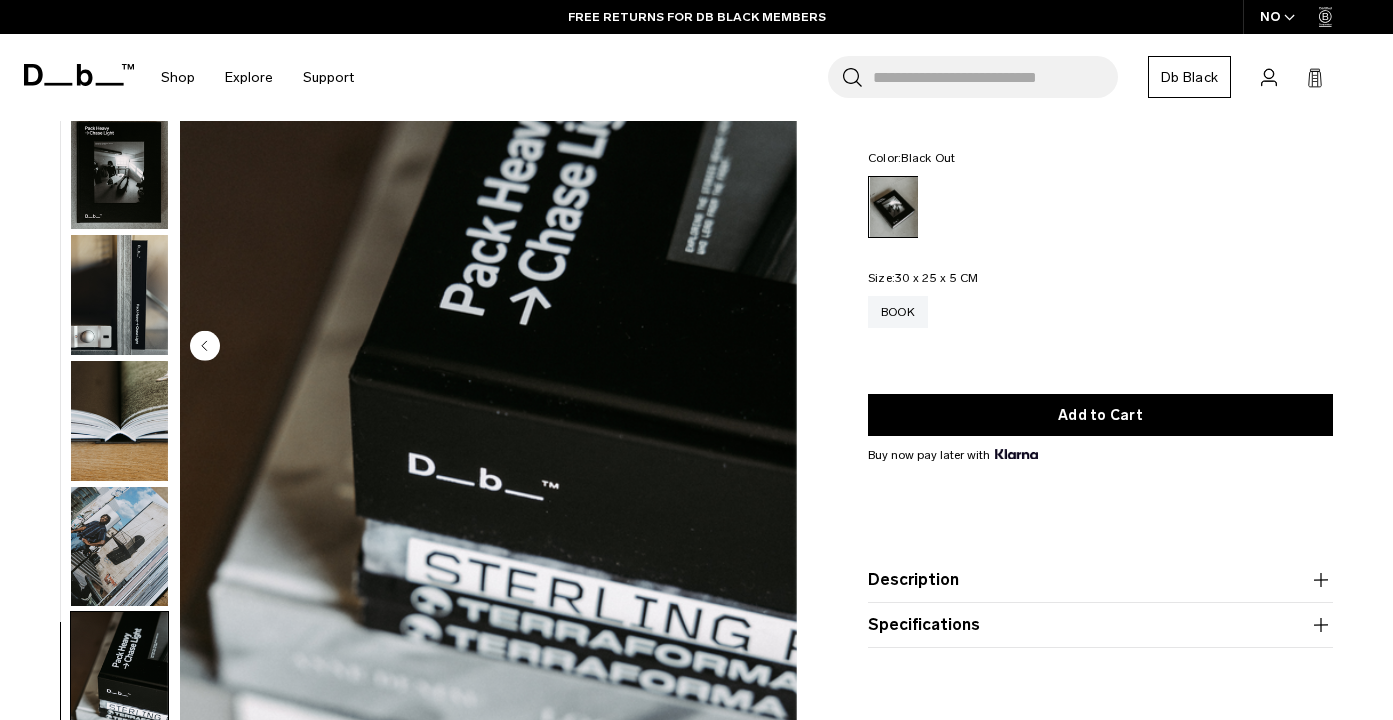 click at bounding box center [488, 347] 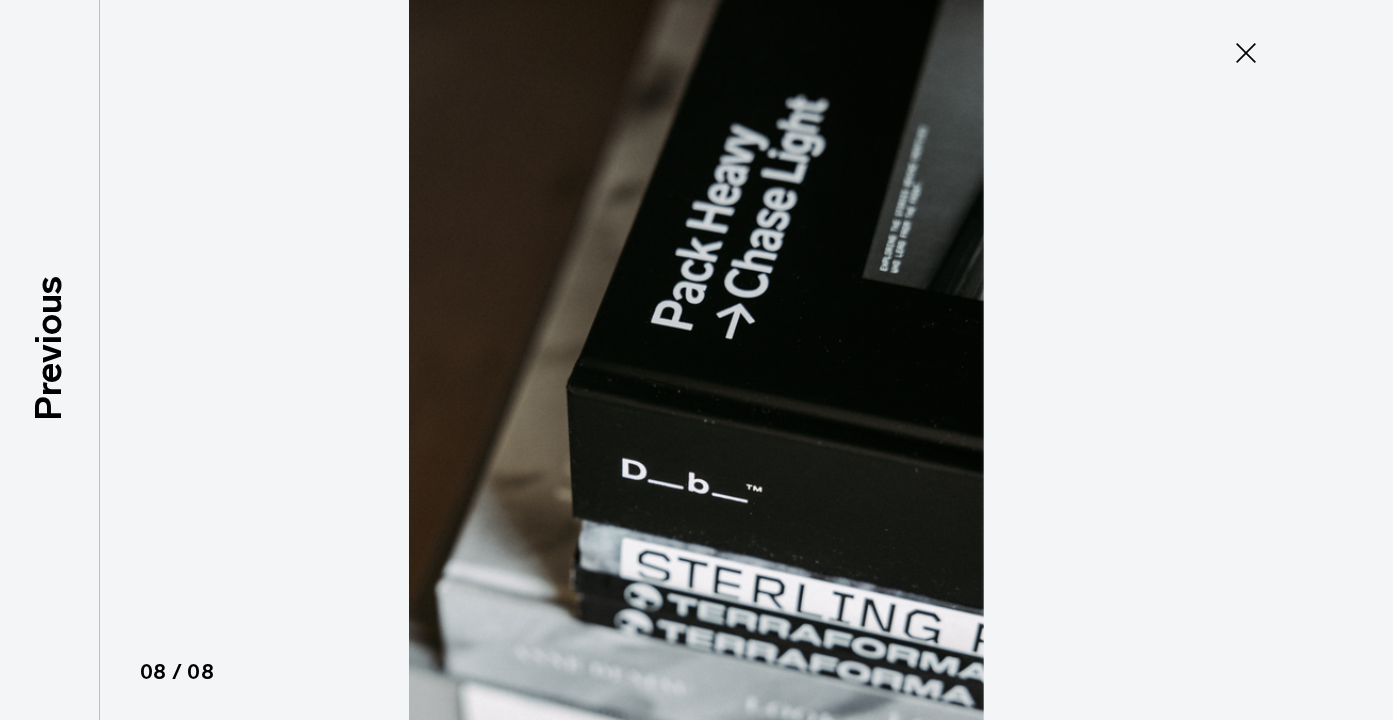 click at bounding box center (697, 360) 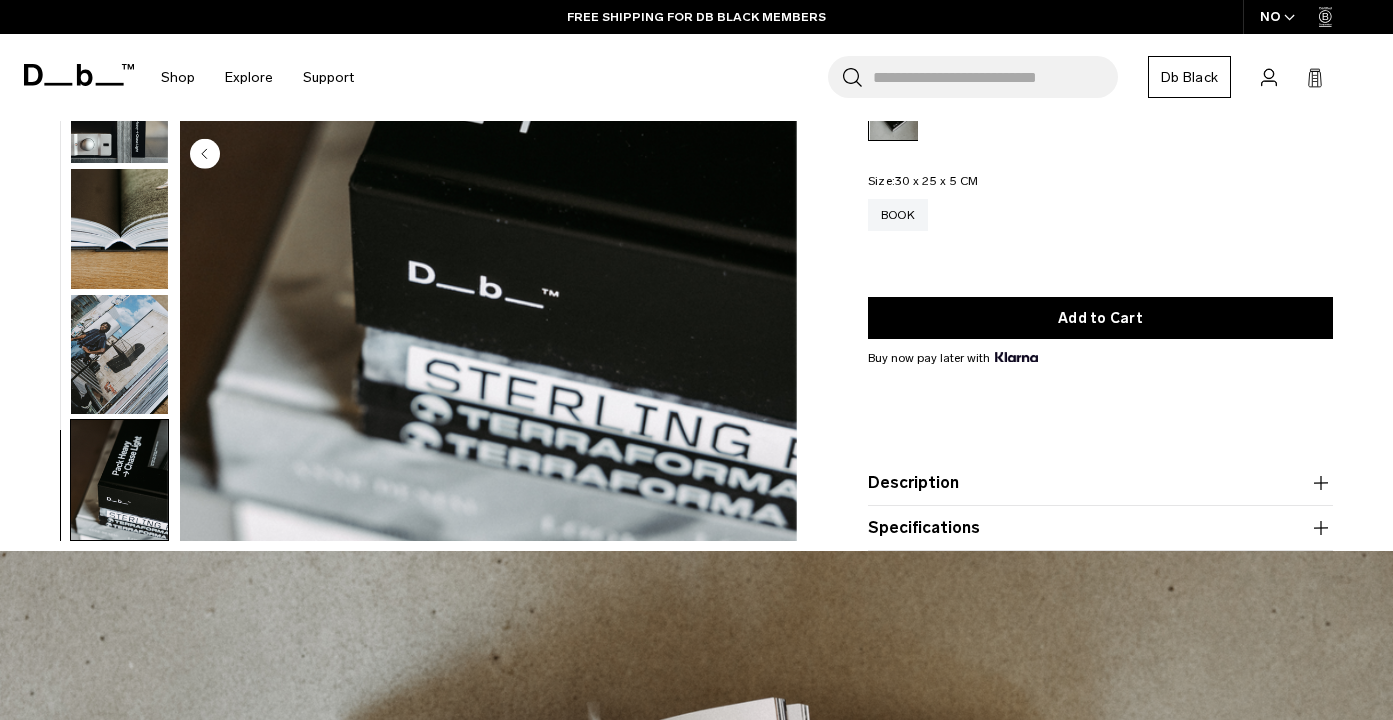 scroll, scrollTop: 375, scrollLeft: 0, axis: vertical 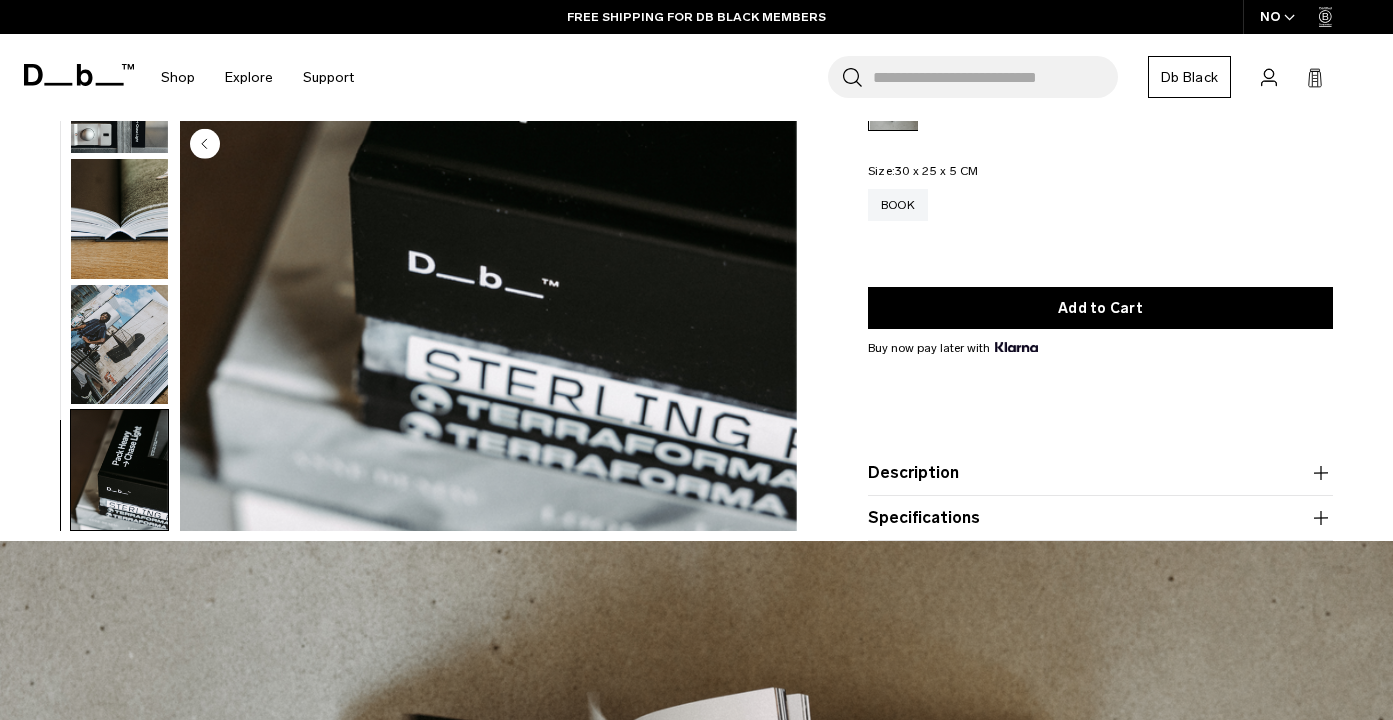 click on "Description" at bounding box center [1100, 473] 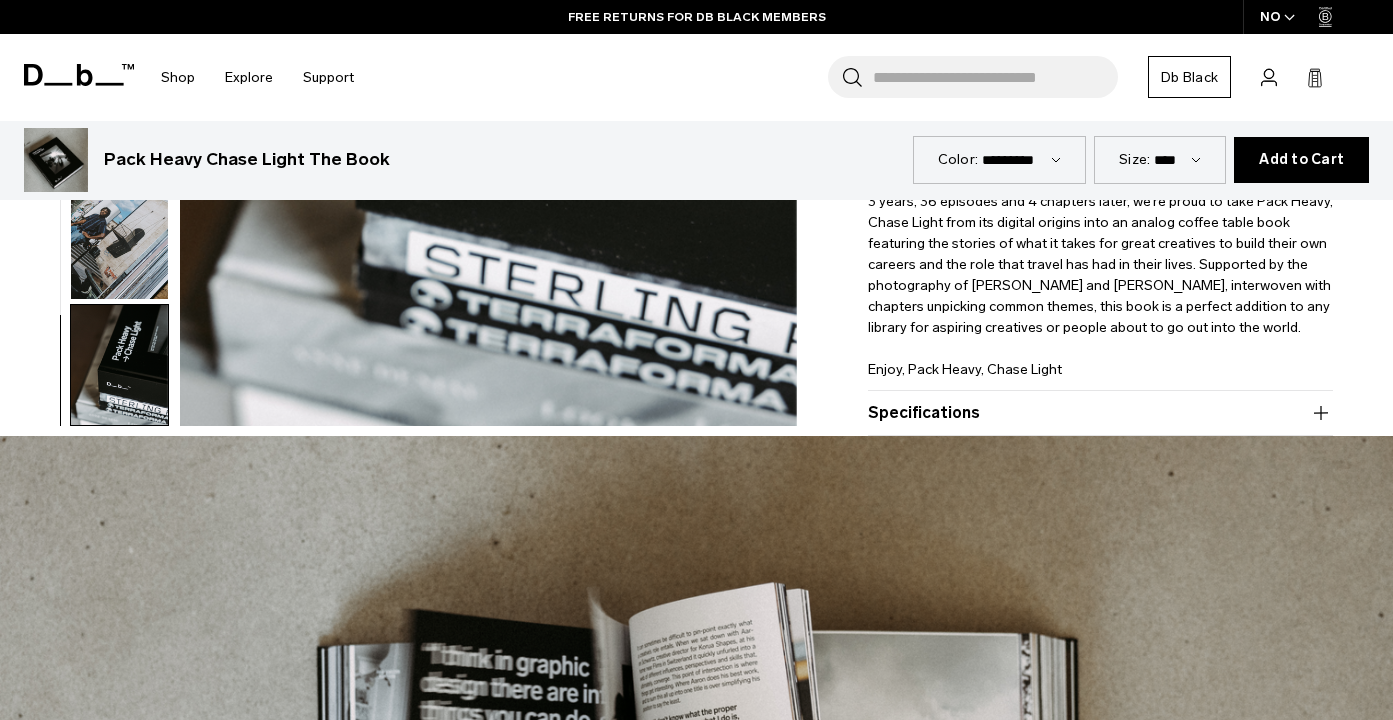 scroll, scrollTop: 544, scrollLeft: 0, axis: vertical 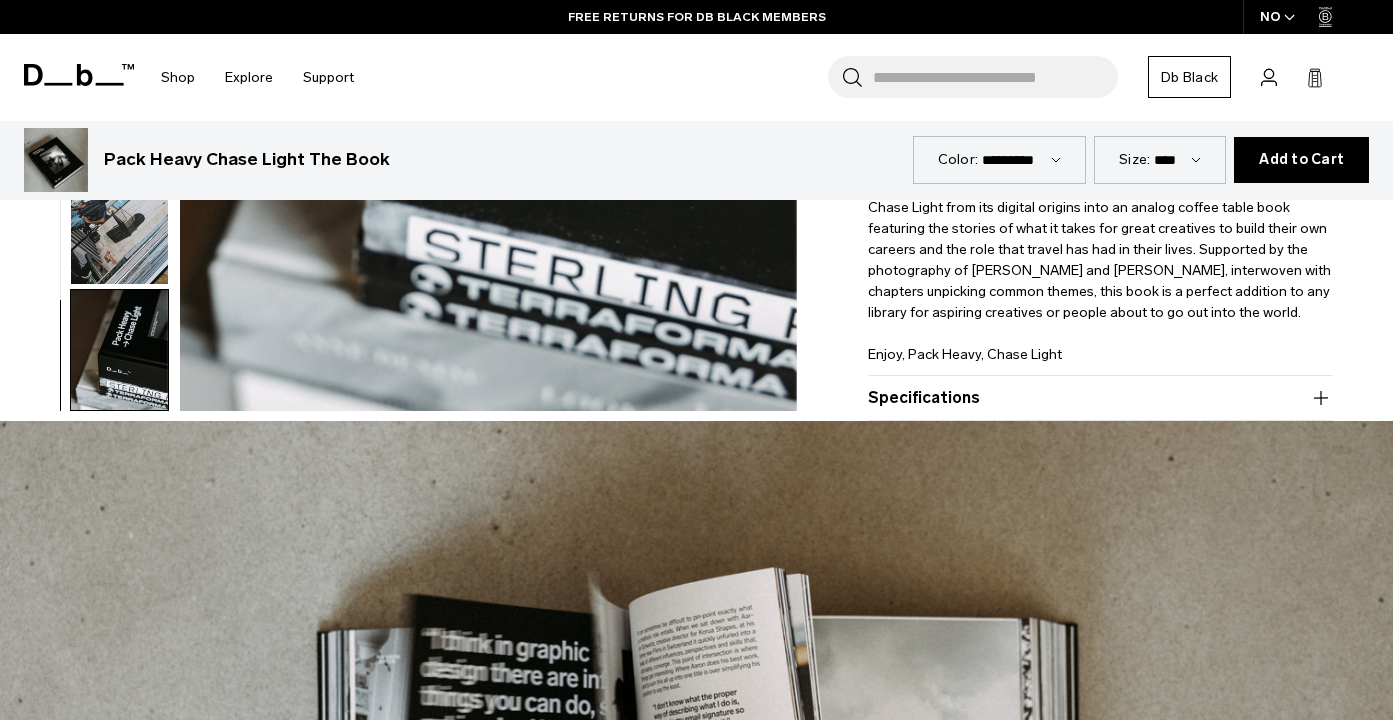 click on "Specifications" at bounding box center [1100, 398] 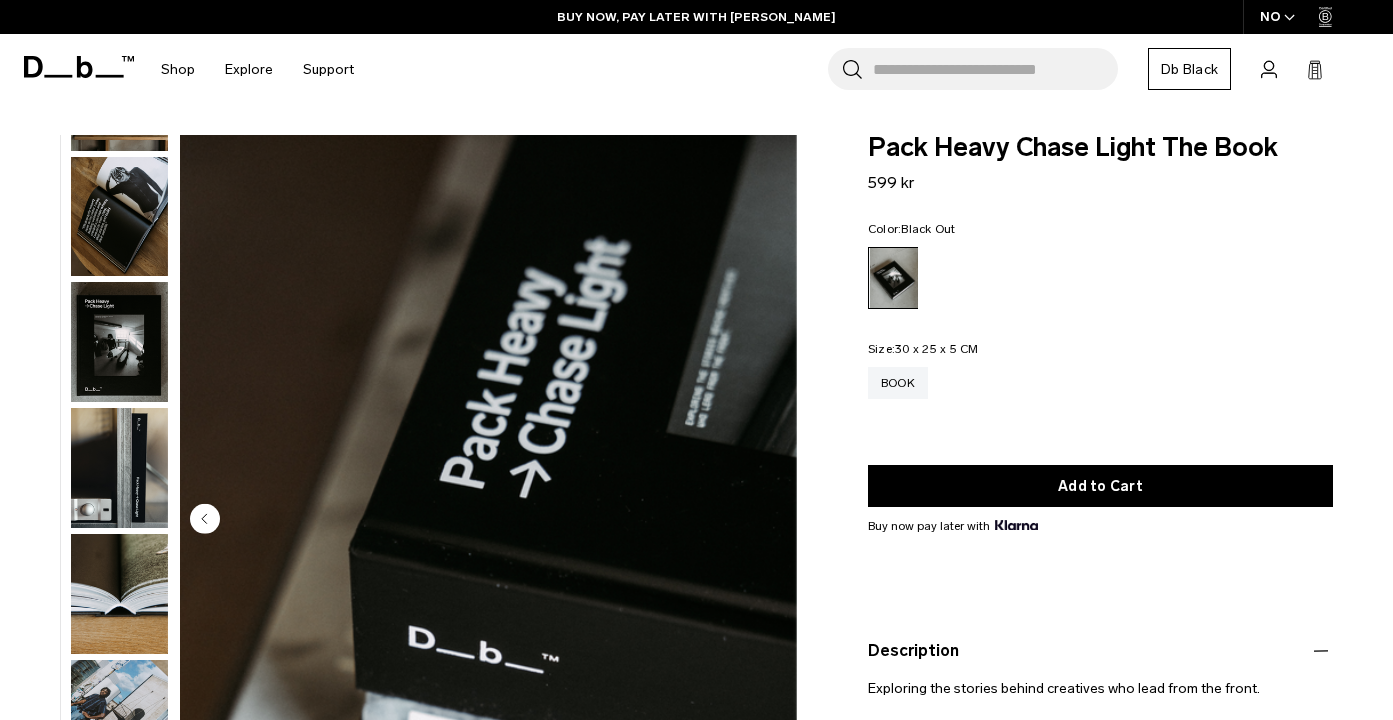 scroll, scrollTop: 0, scrollLeft: 0, axis: both 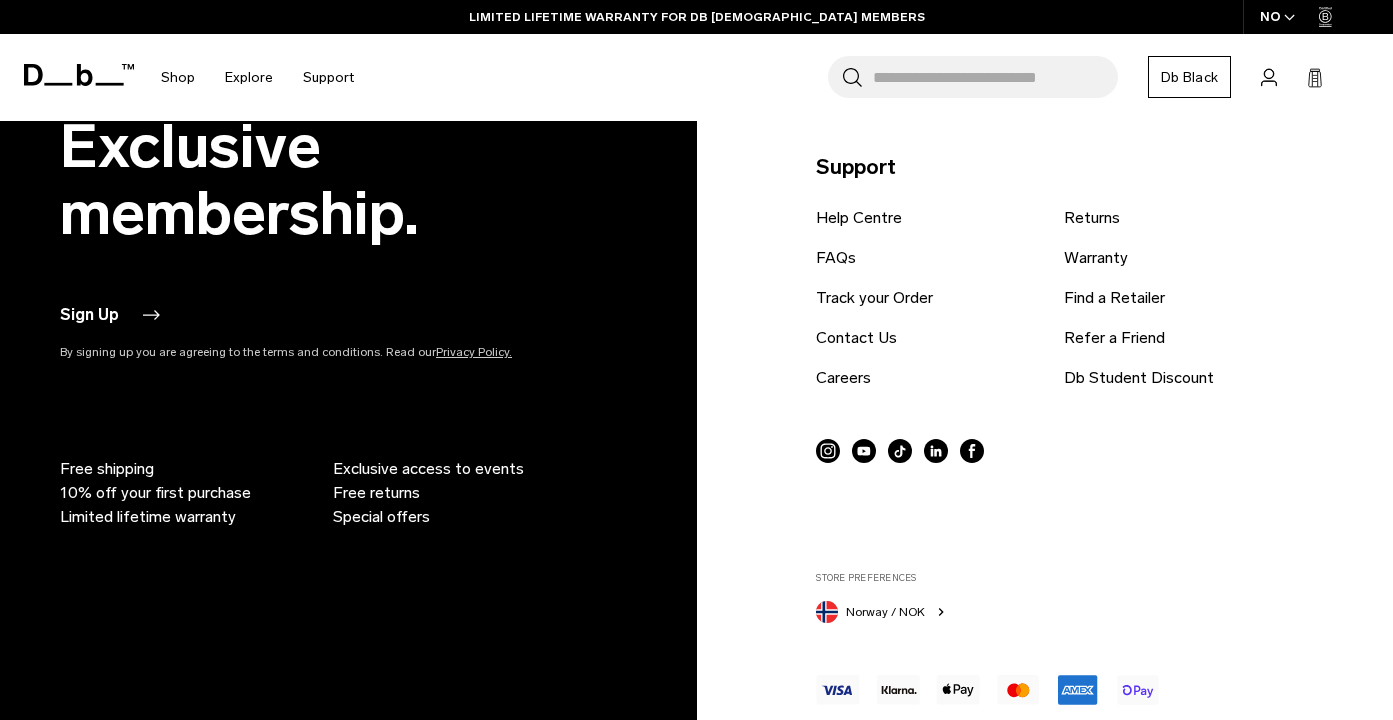 click on "Sign Up" at bounding box center (109, 315) 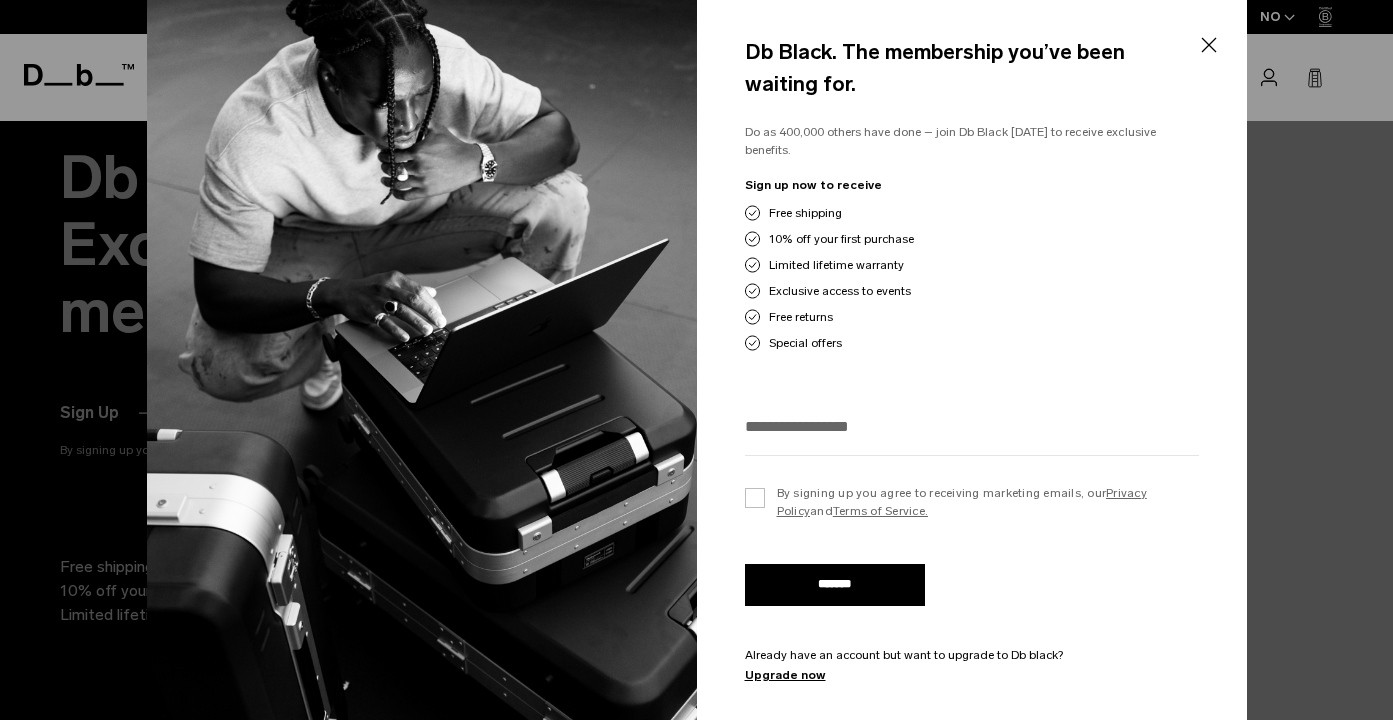 scroll, scrollTop: 3453, scrollLeft: 0, axis: vertical 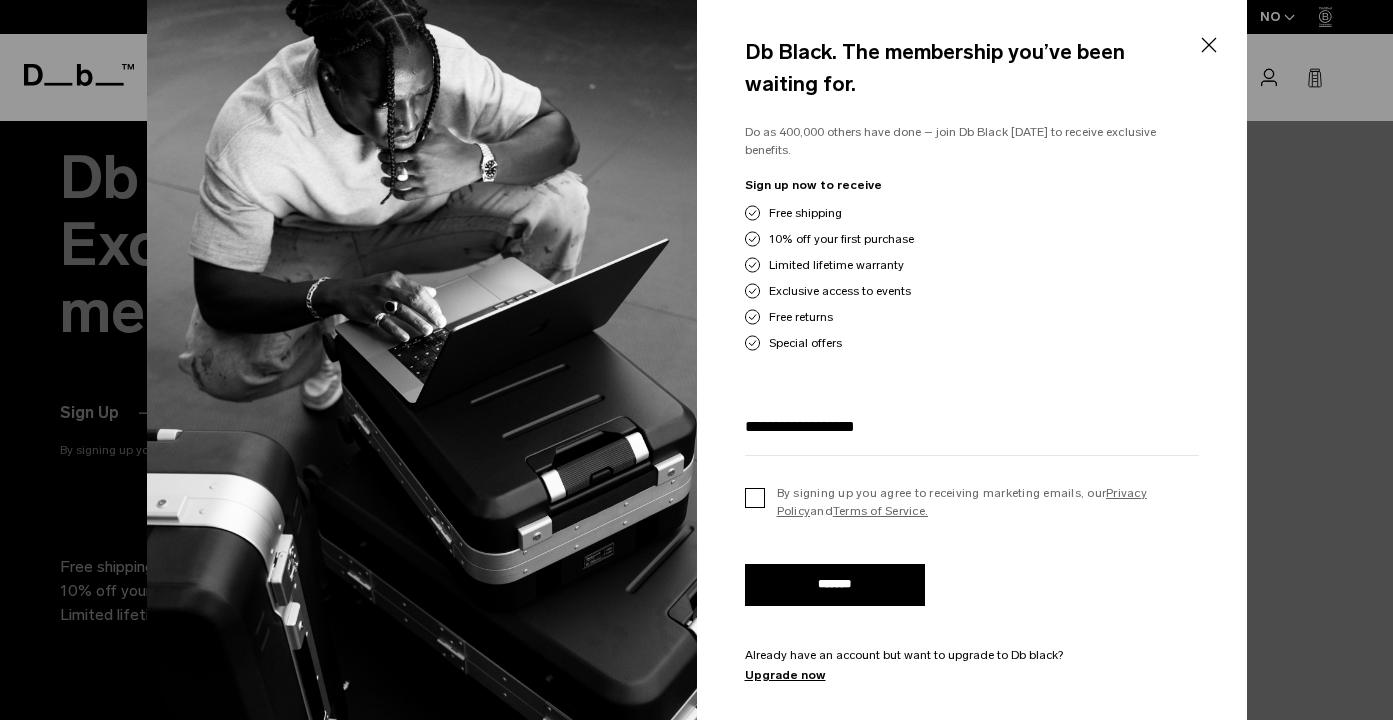 click on "By signing up you agree to receiving marketing emails, our  Privacy Policy  and  Terms of Service." at bounding box center (972, 502) 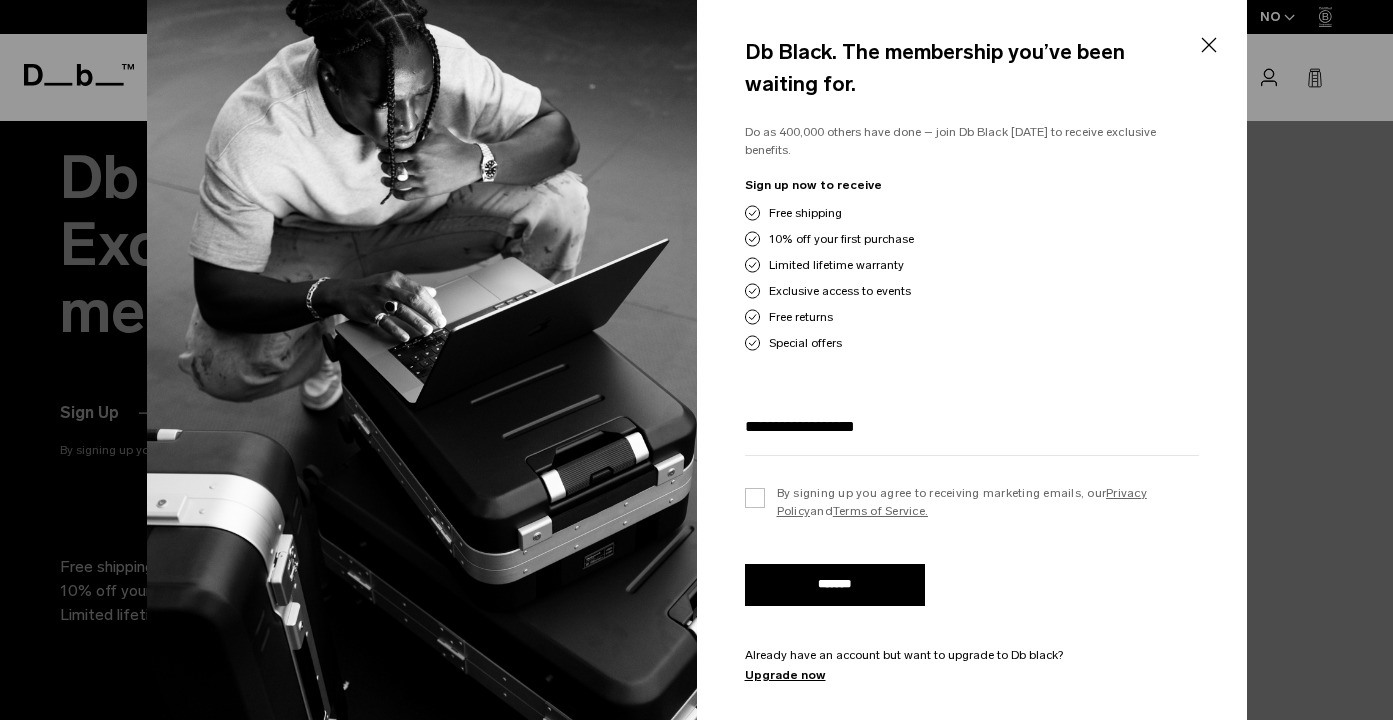 click on "*******" at bounding box center (835, 585) 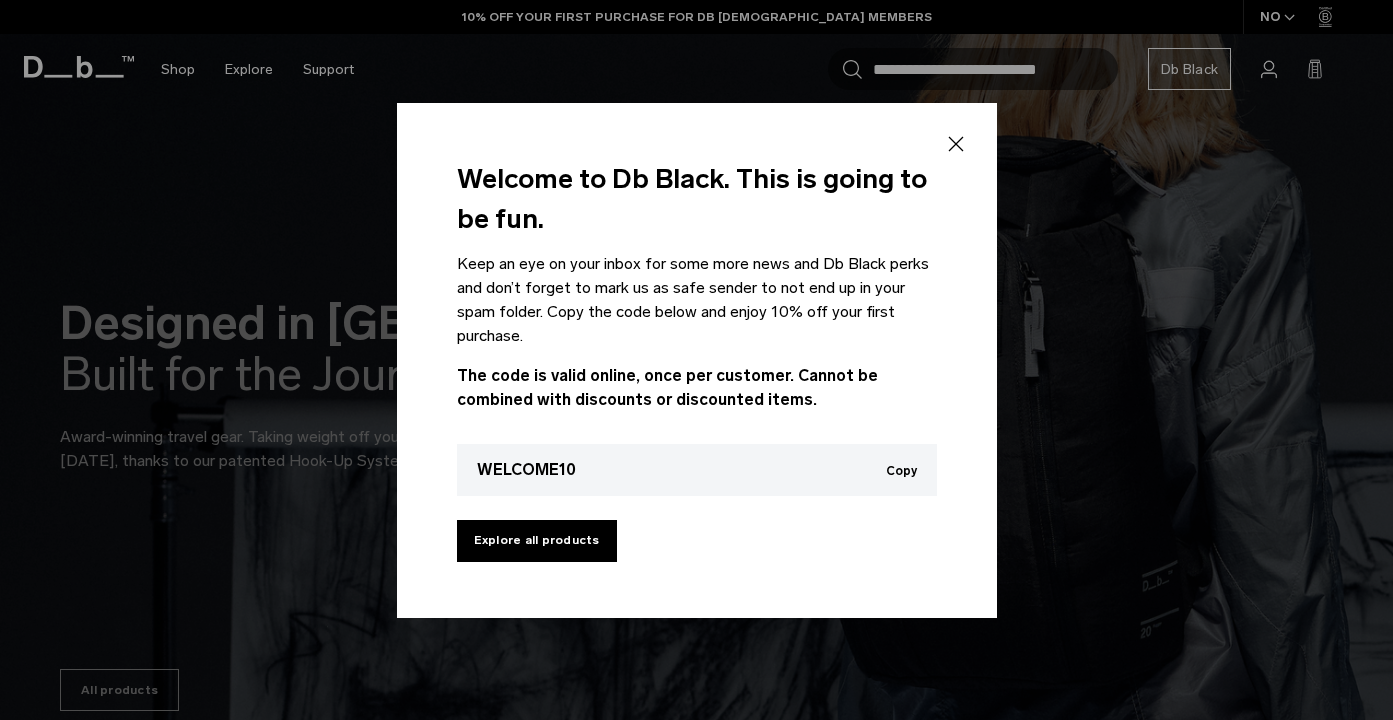 scroll, scrollTop: 0, scrollLeft: 0, axis: both 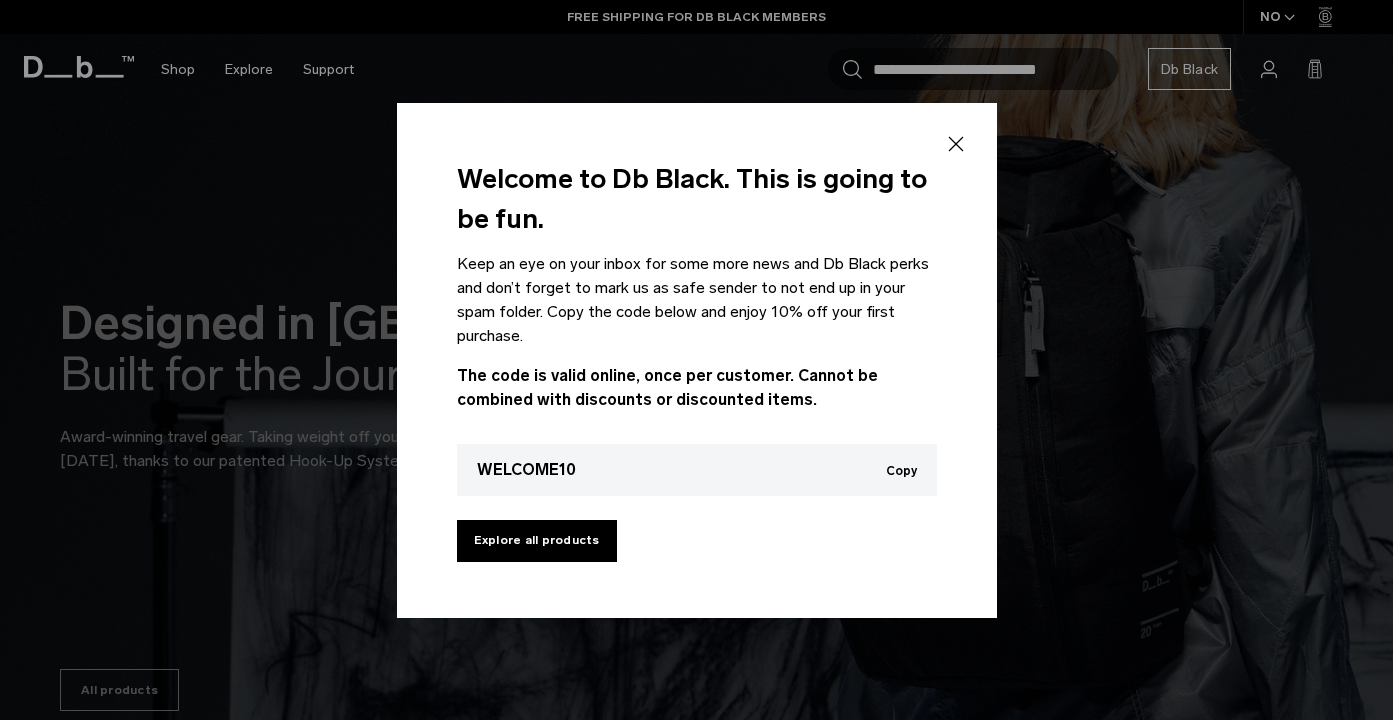 click 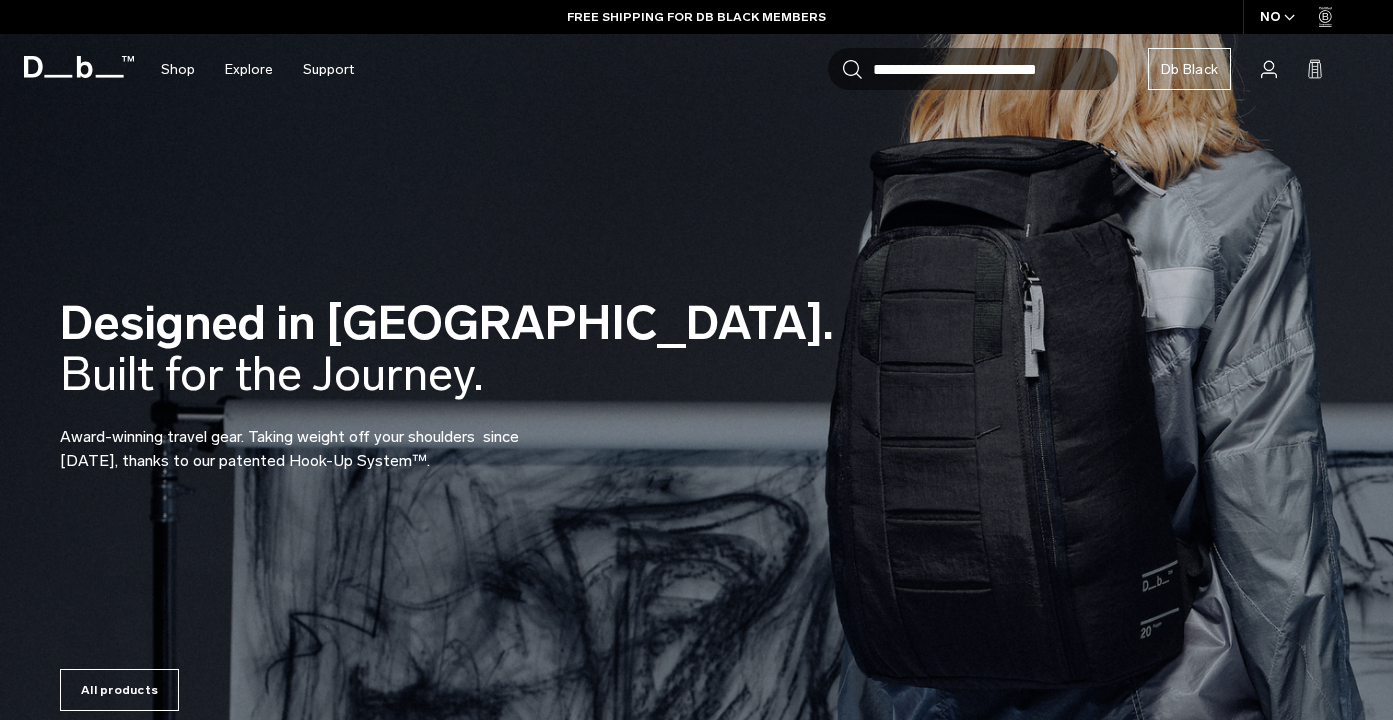 scroll, scrollTop: 0, scrollLeft: 0, axis: both 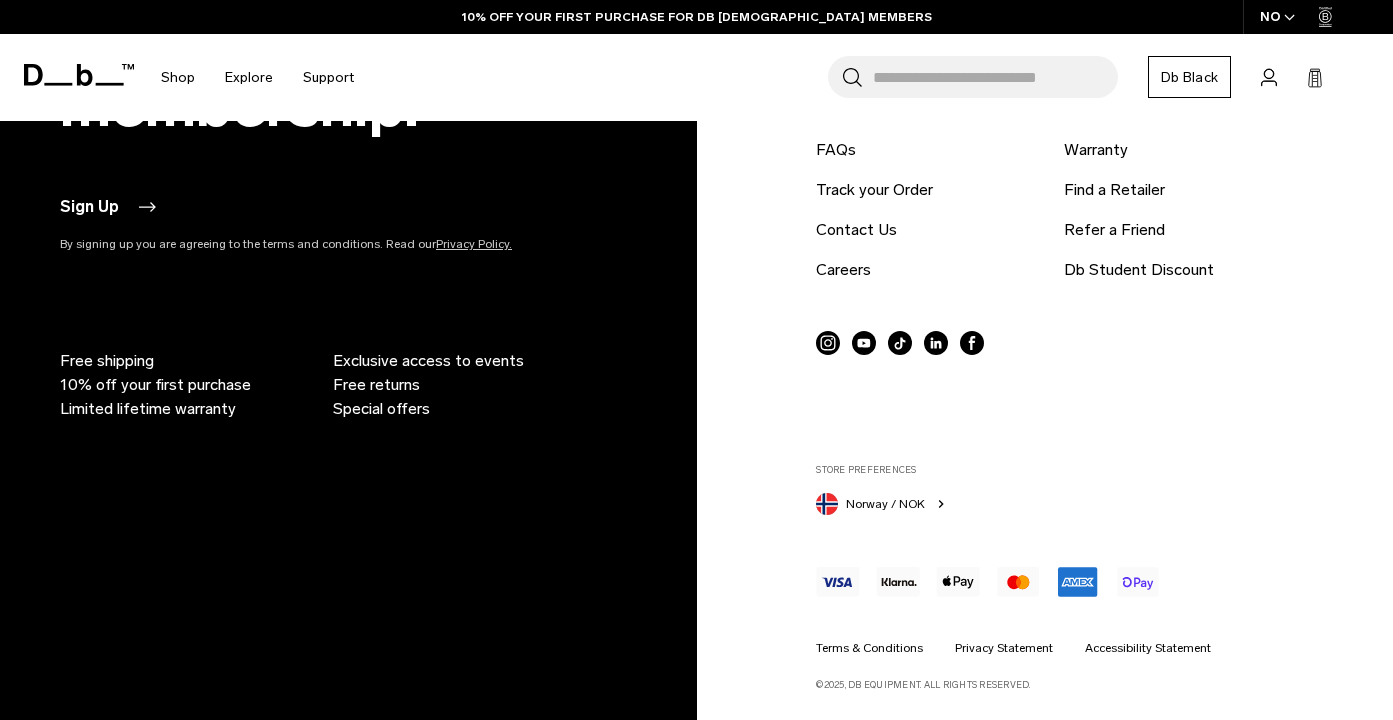 click on "Norway / NOK" at bounding box center [885, 504] 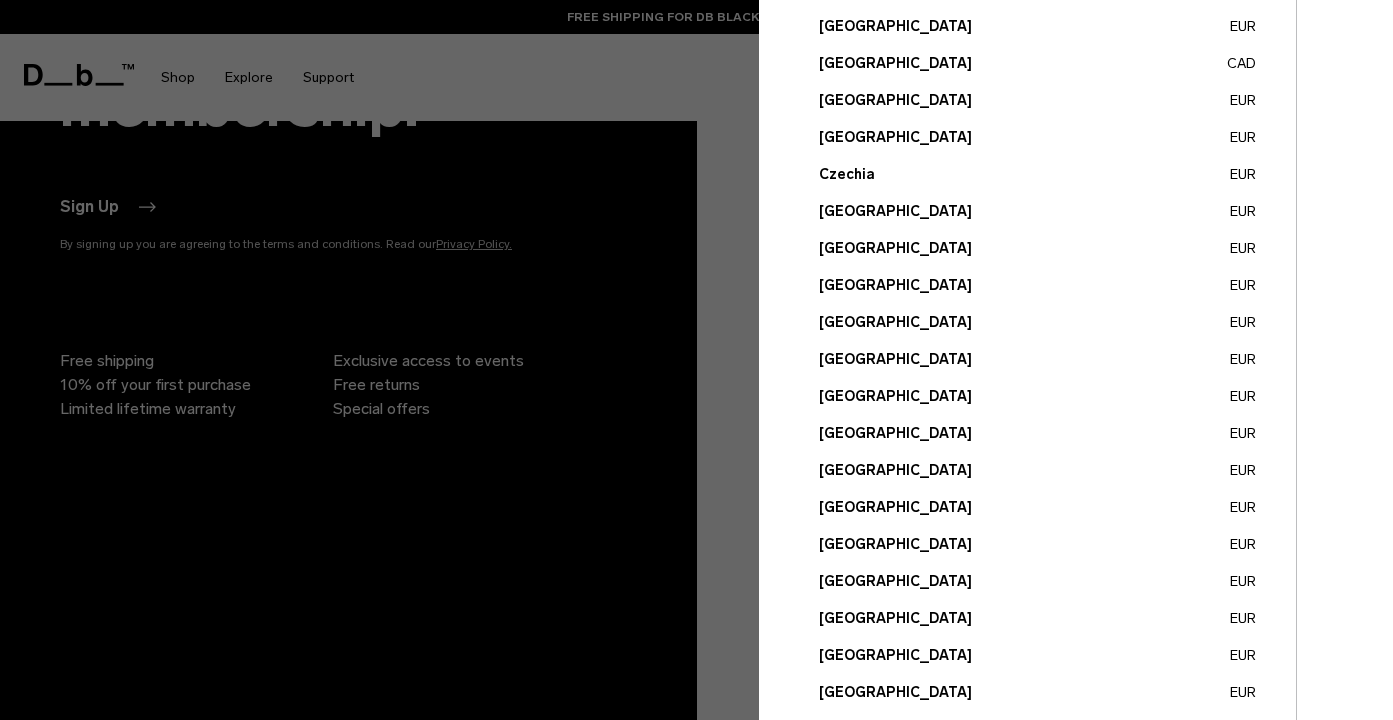 scroll, scrollTop: 348, scrollLeft: 0, axis: vertical 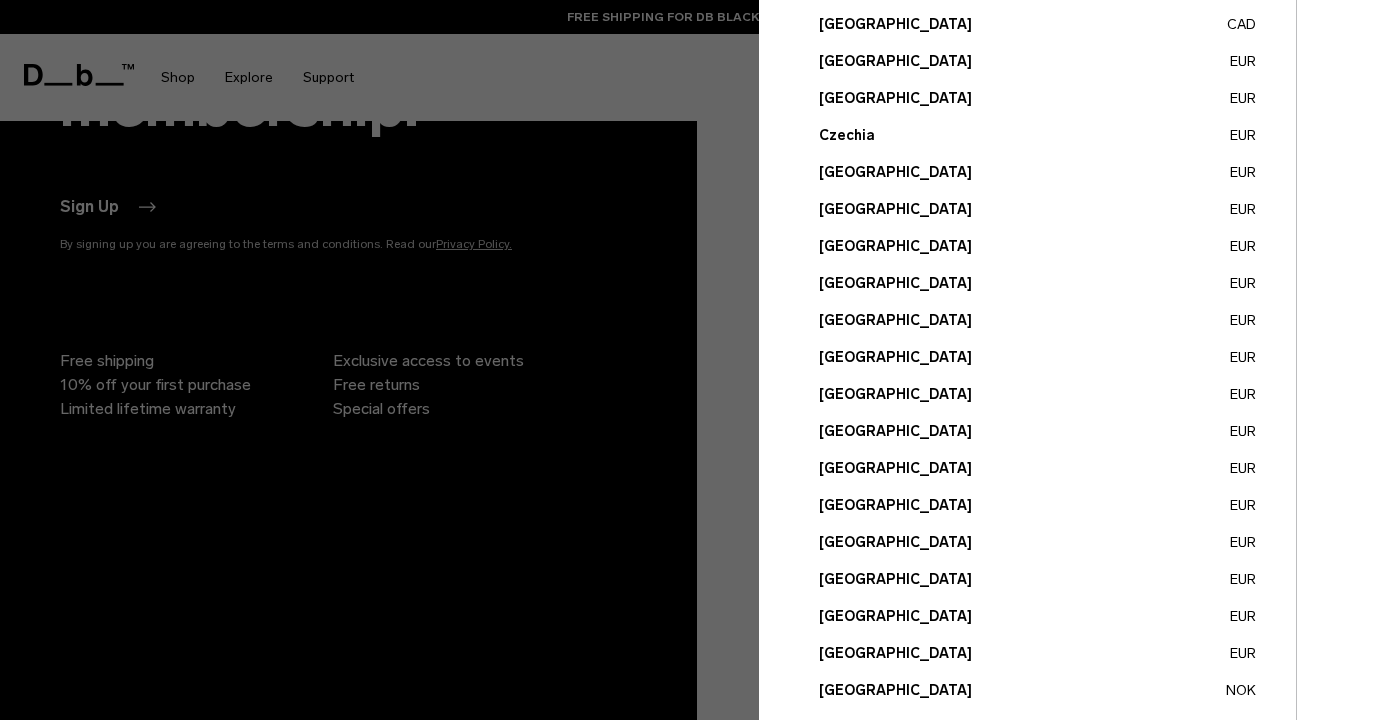 click on "Italy
EUR" at bounding box center [1037, 505] 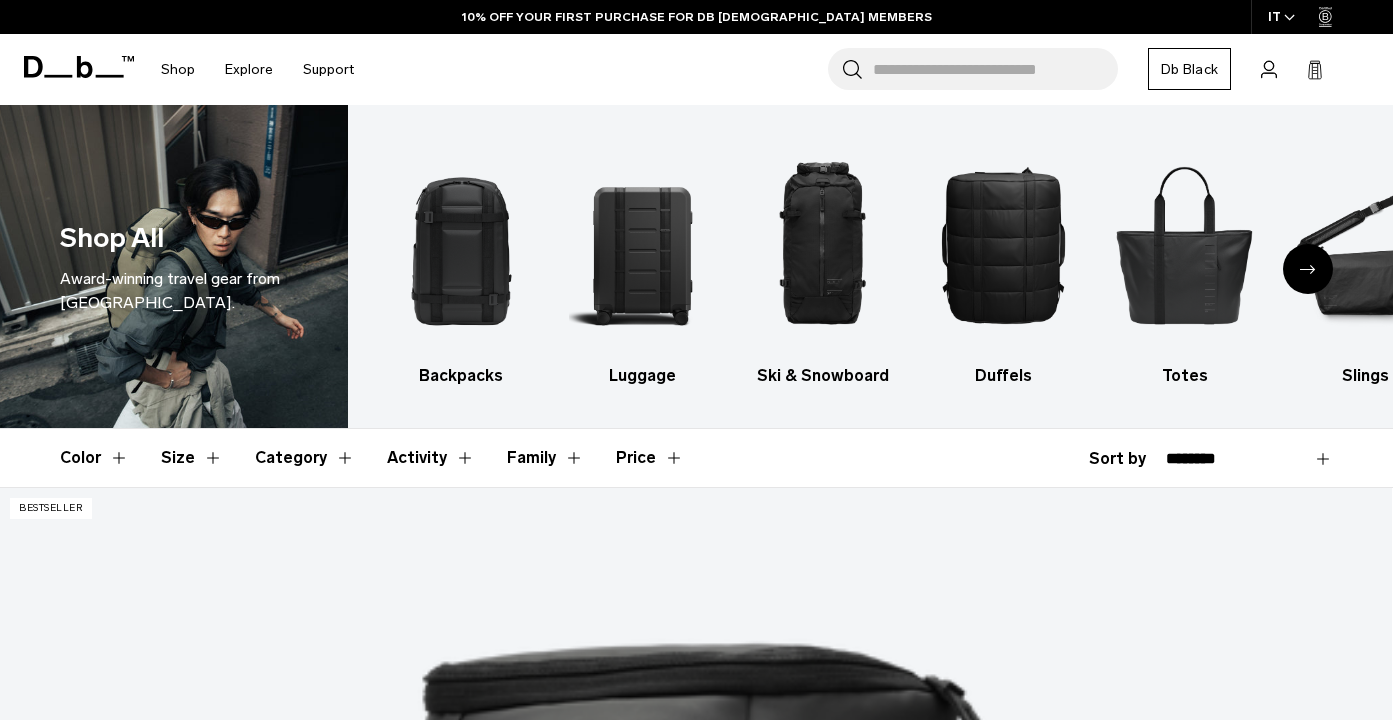 scroll, scrollTop: 0, scrollLeft: 0, axis: both 